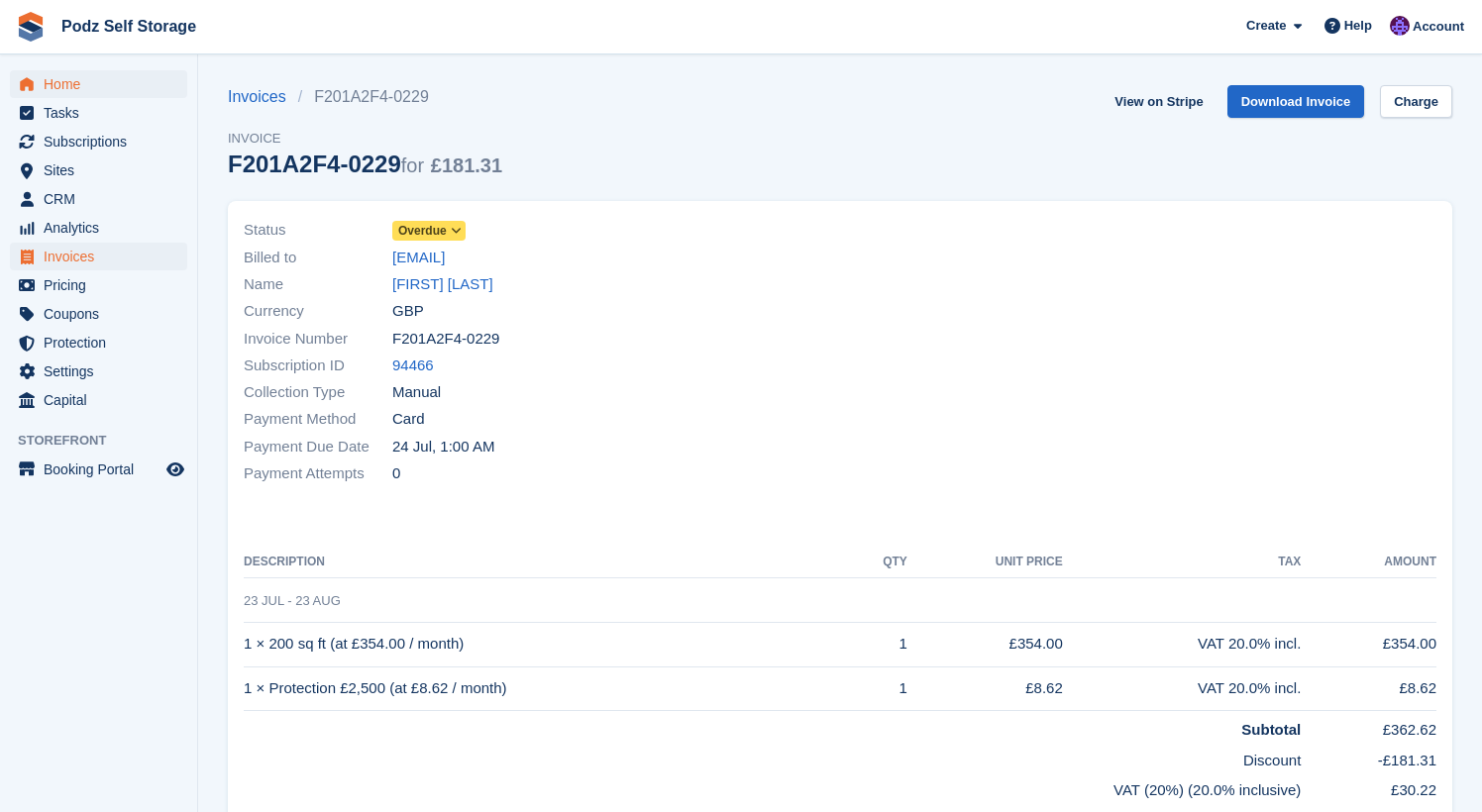 scroll, scrollTop: 0, scrollLeft: 0, axis: both 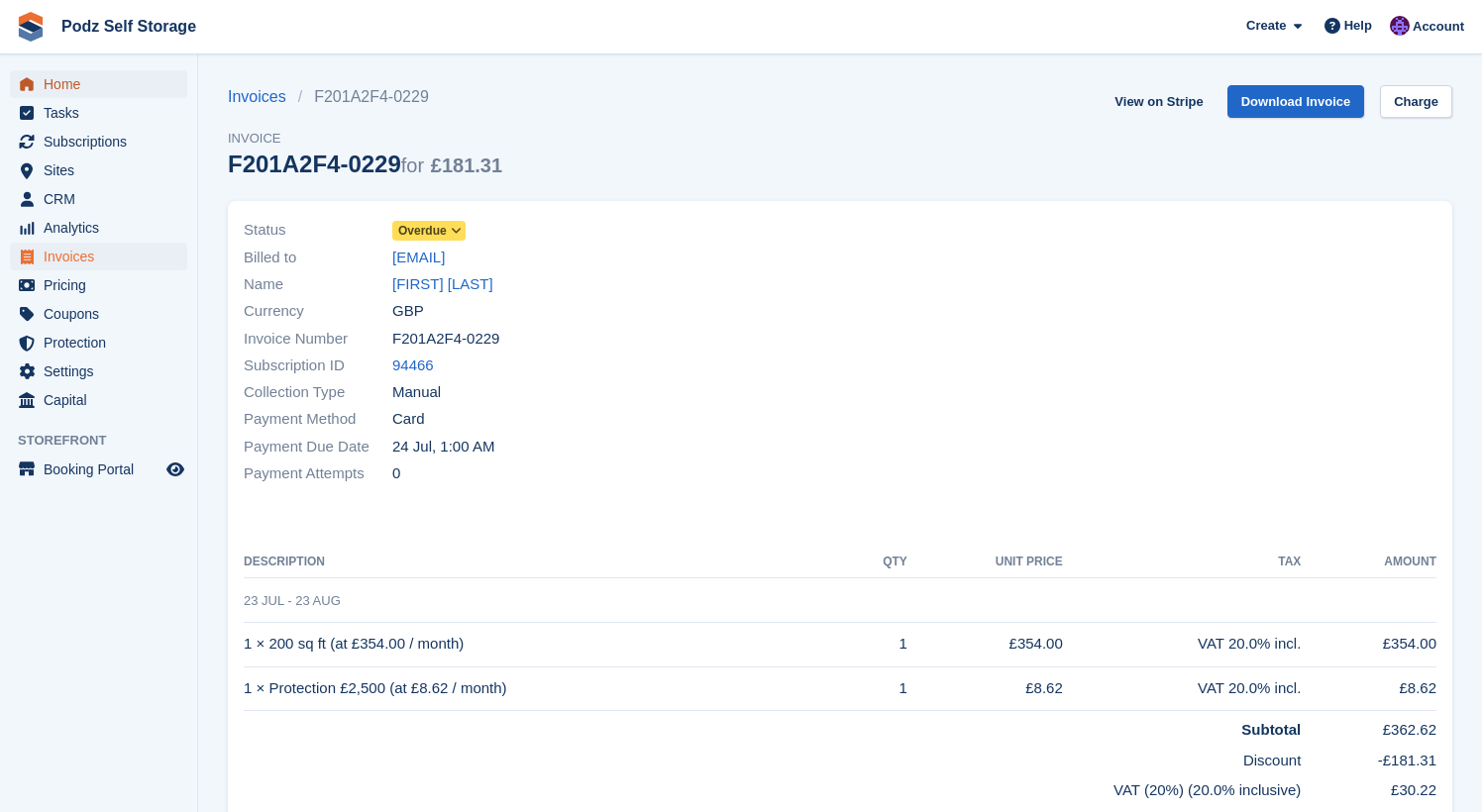 click on "Home" at bounding box center [103, 84] 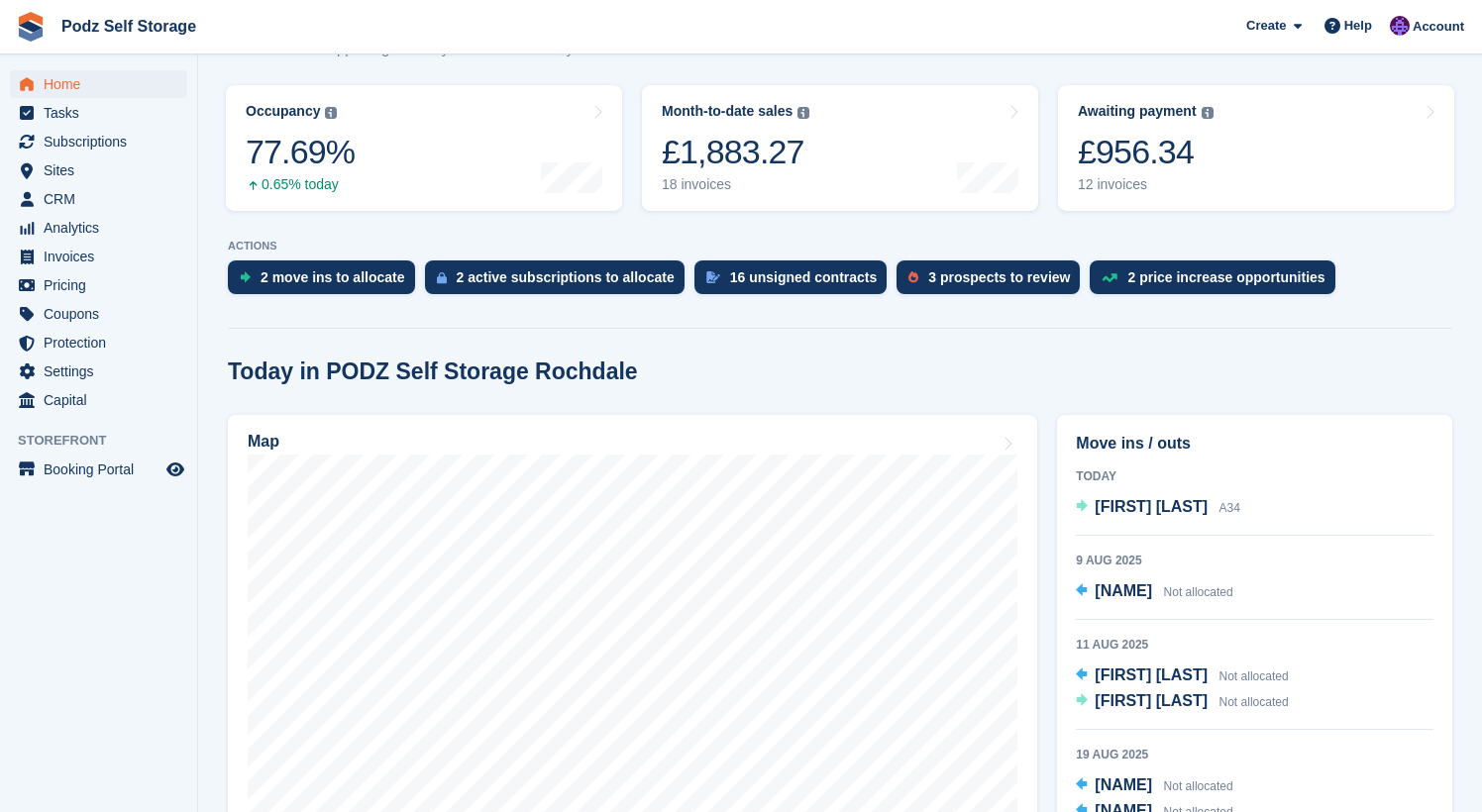scroll, scrollTop: 284, scrollLeft: 0, axis: vertical 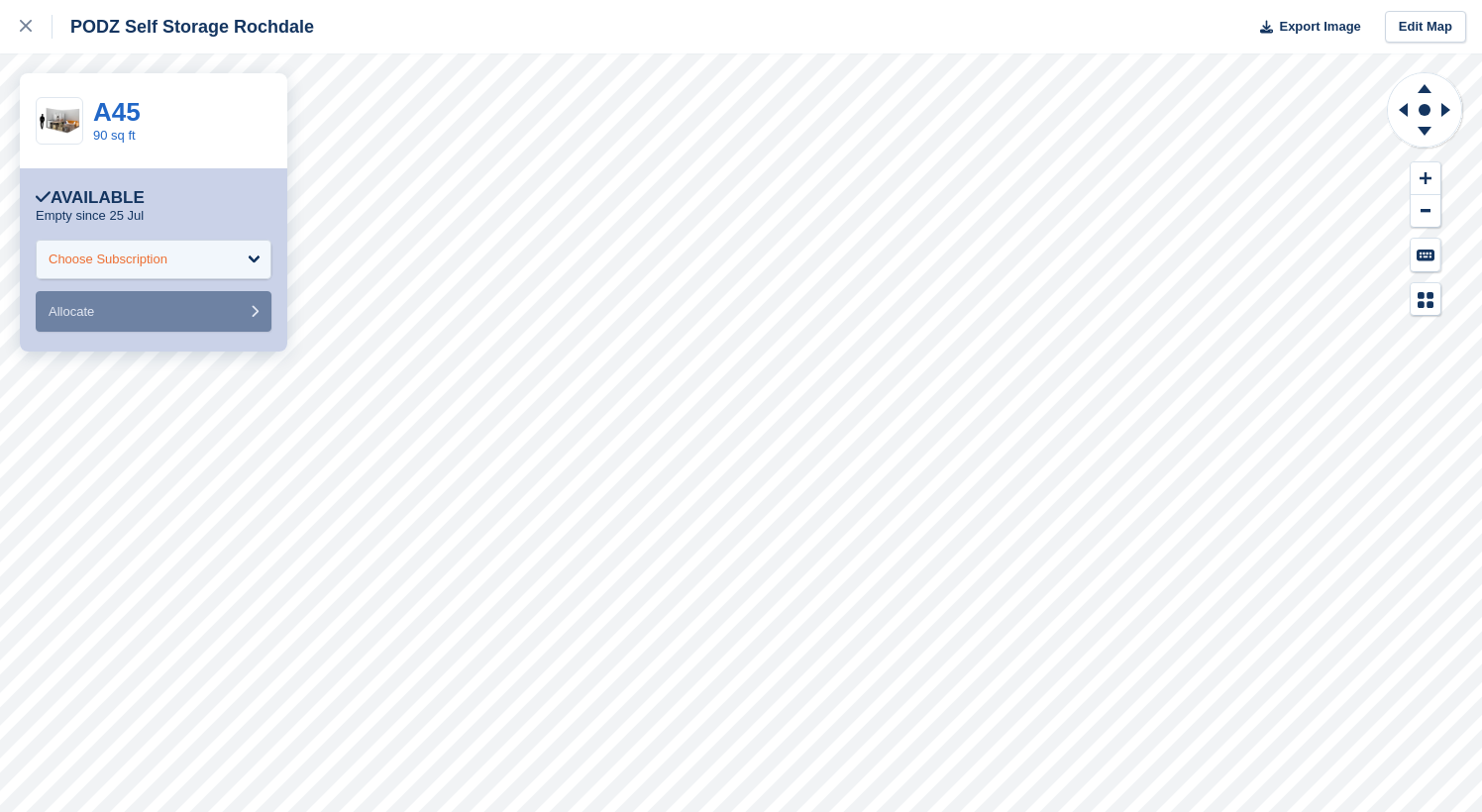 click on "Choose Subscription" at bounding box center [154, 259] 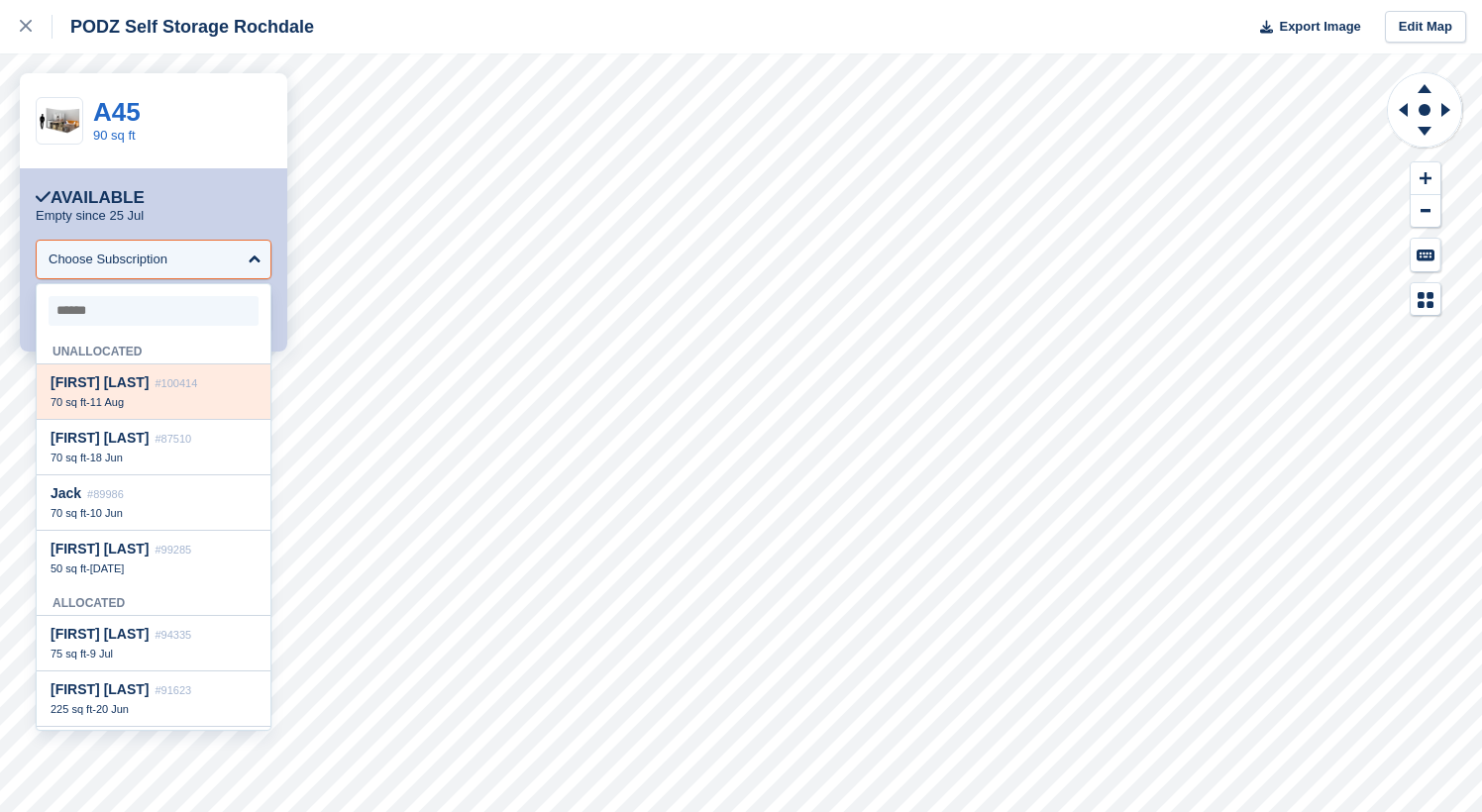 click on "70 sq ft  -  [DATE]" at bounding box center [154, 402] 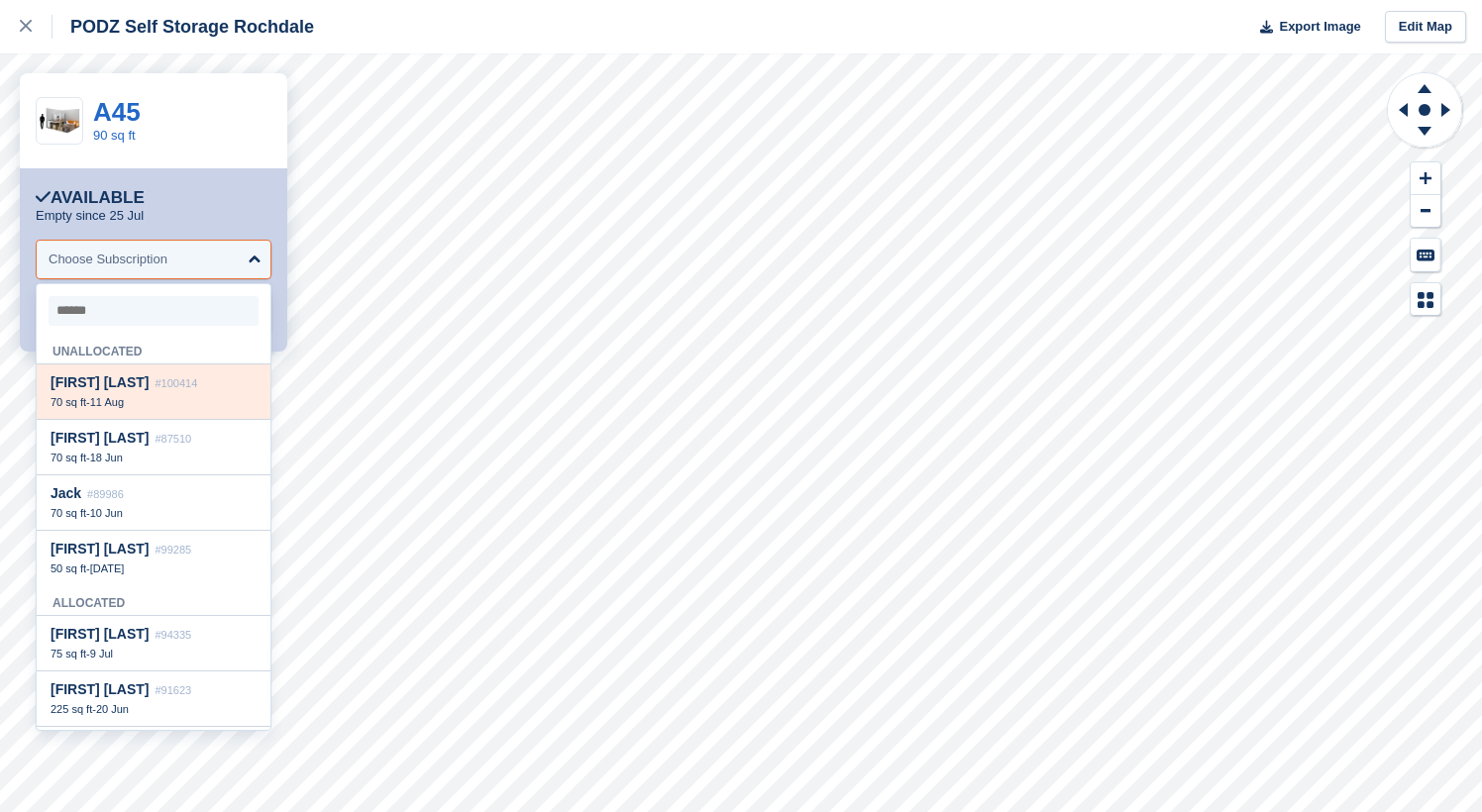 select on "******" 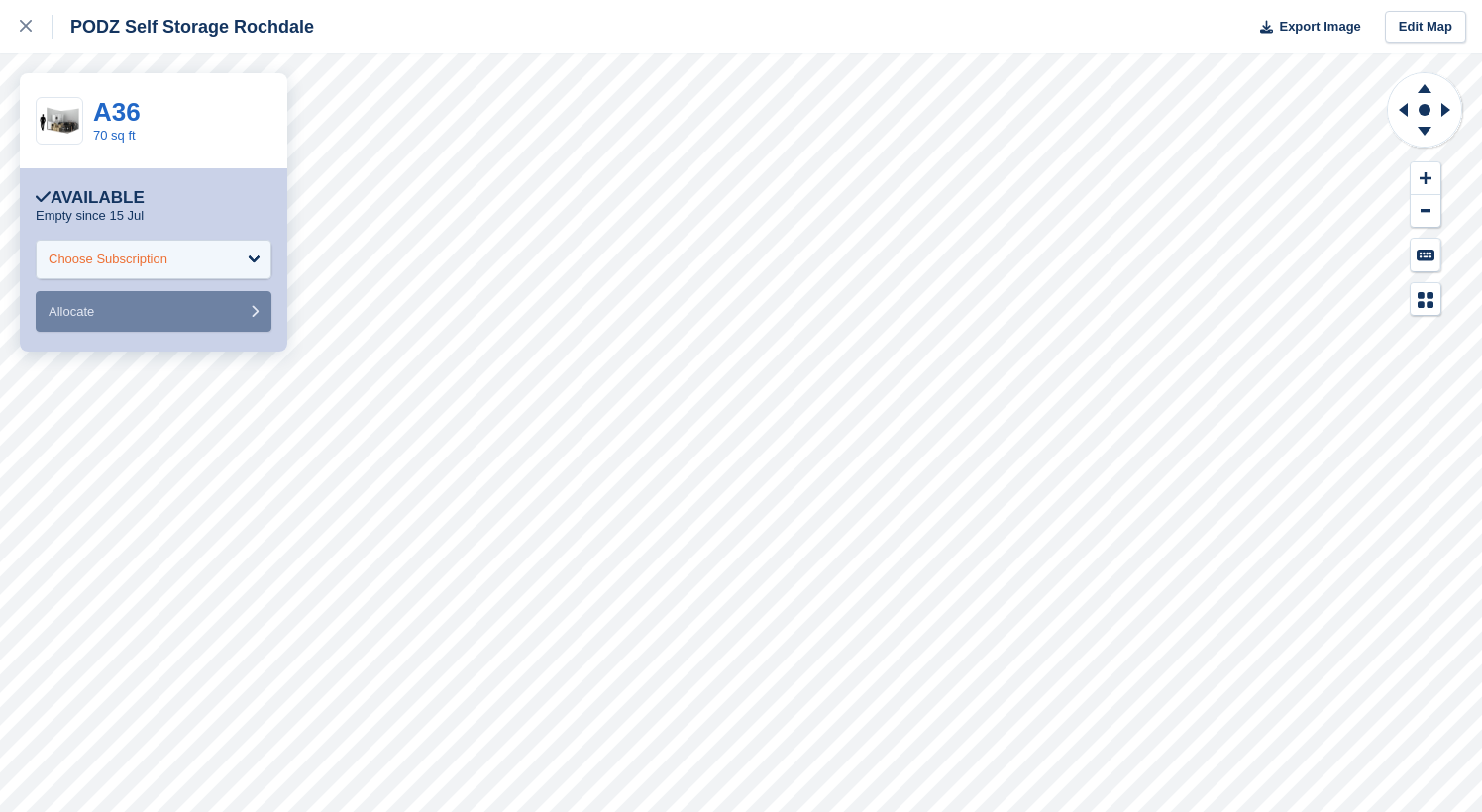 click on "Choose Subscription" at bounding box center (108, 259) 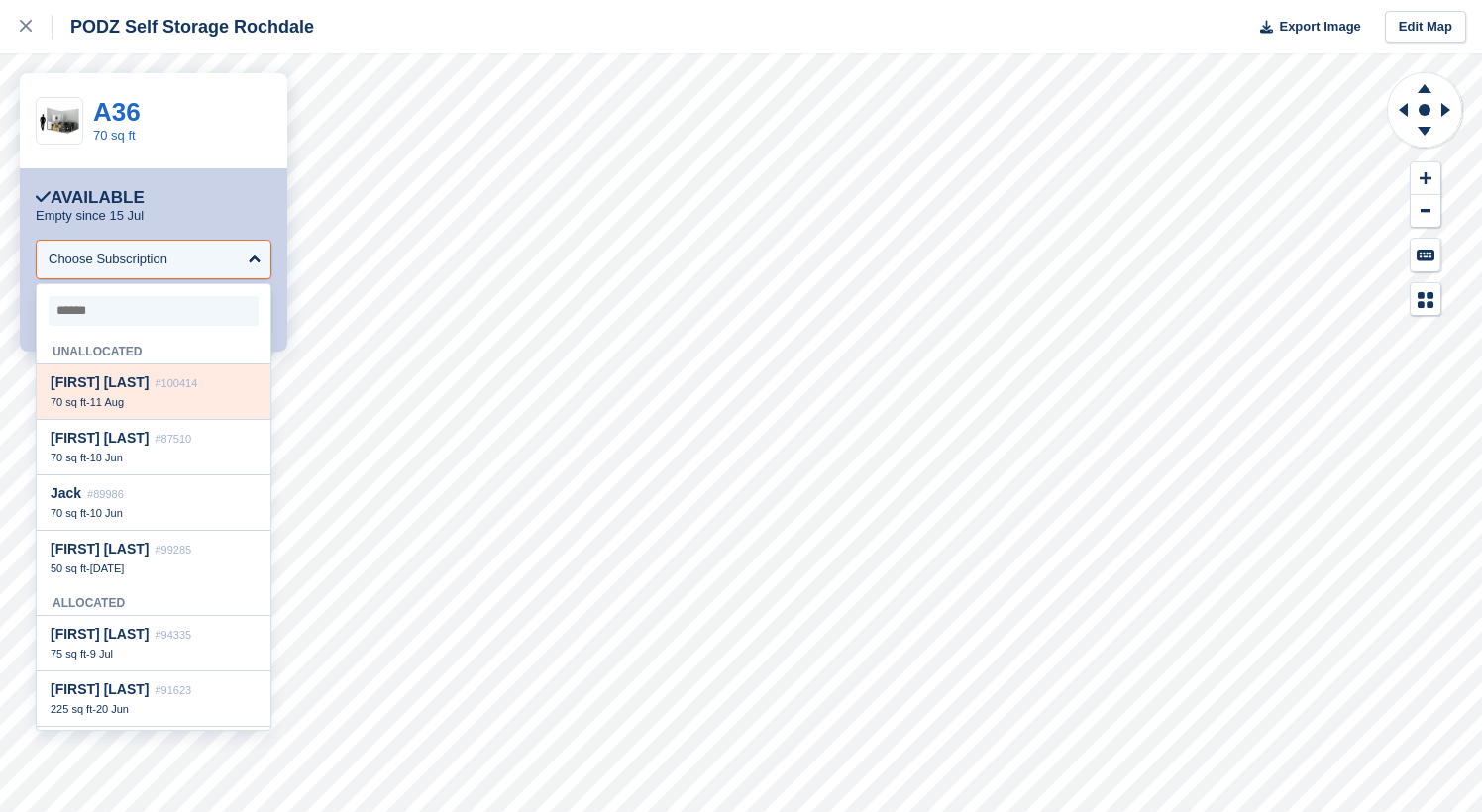 click on "11 Aug" at bounding box center [107, 402] 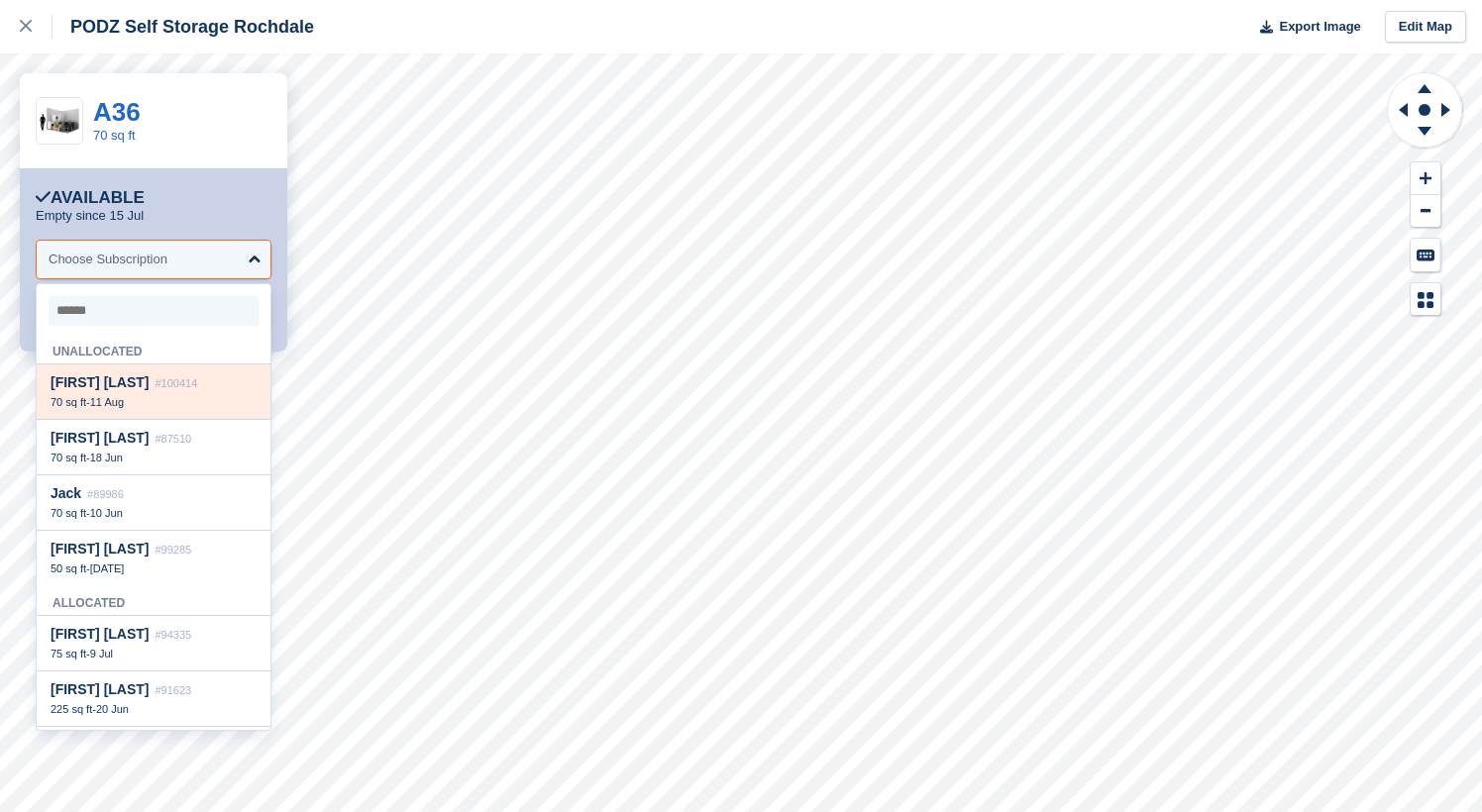 select on "******" 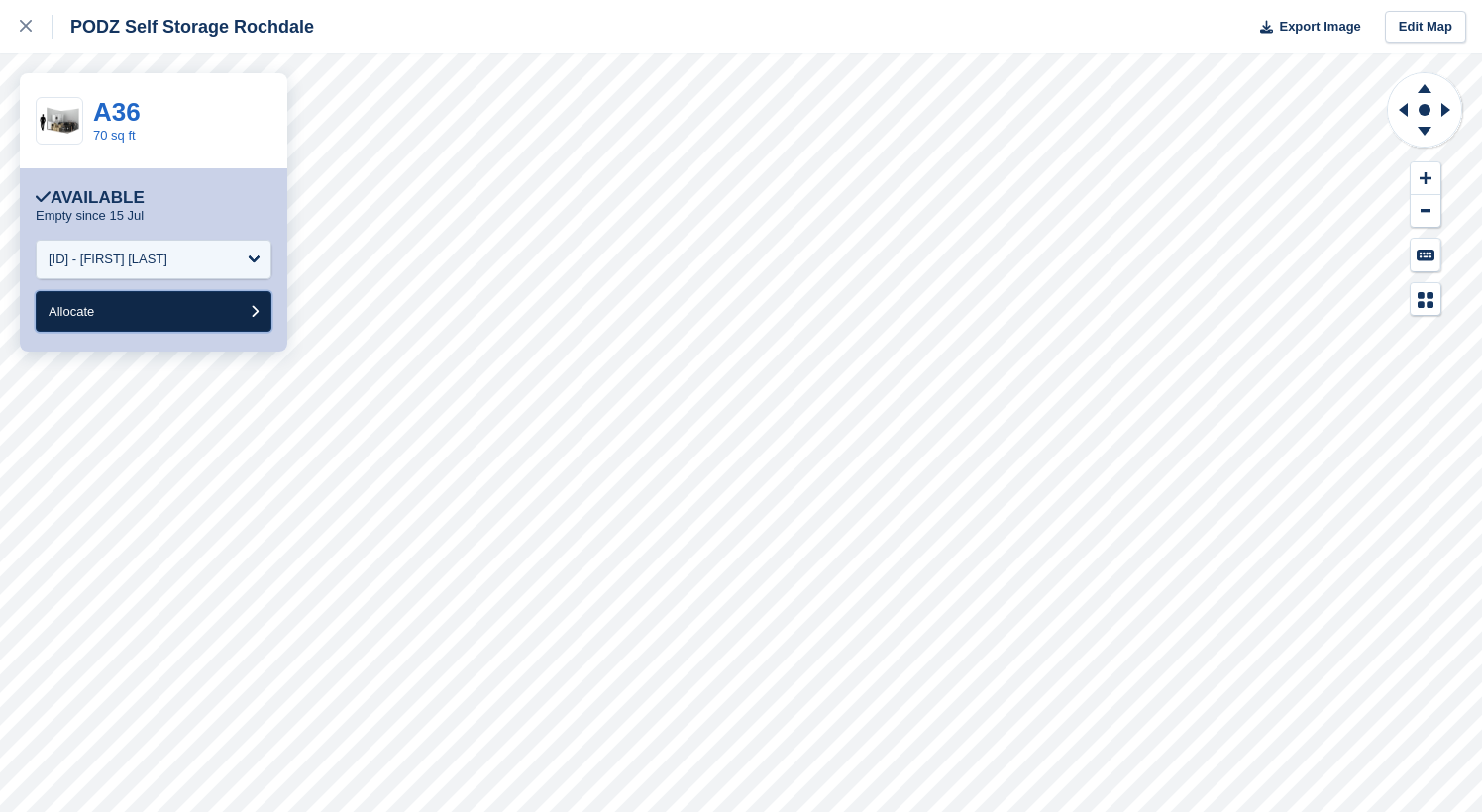click on "Allocate" at bounding box center [154, 311] 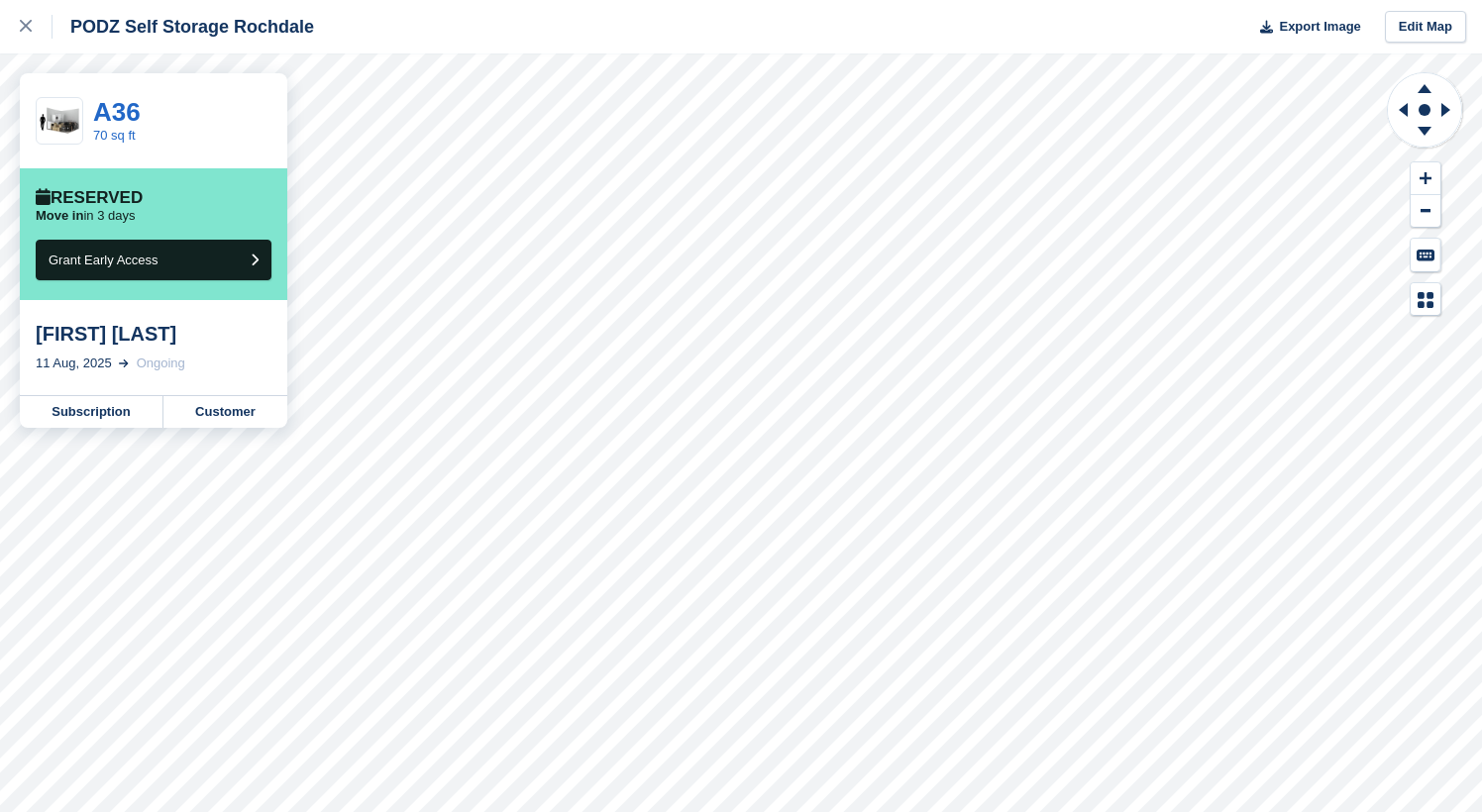 click on "[NAME] [LAST]" at bounding box center [154, 334] 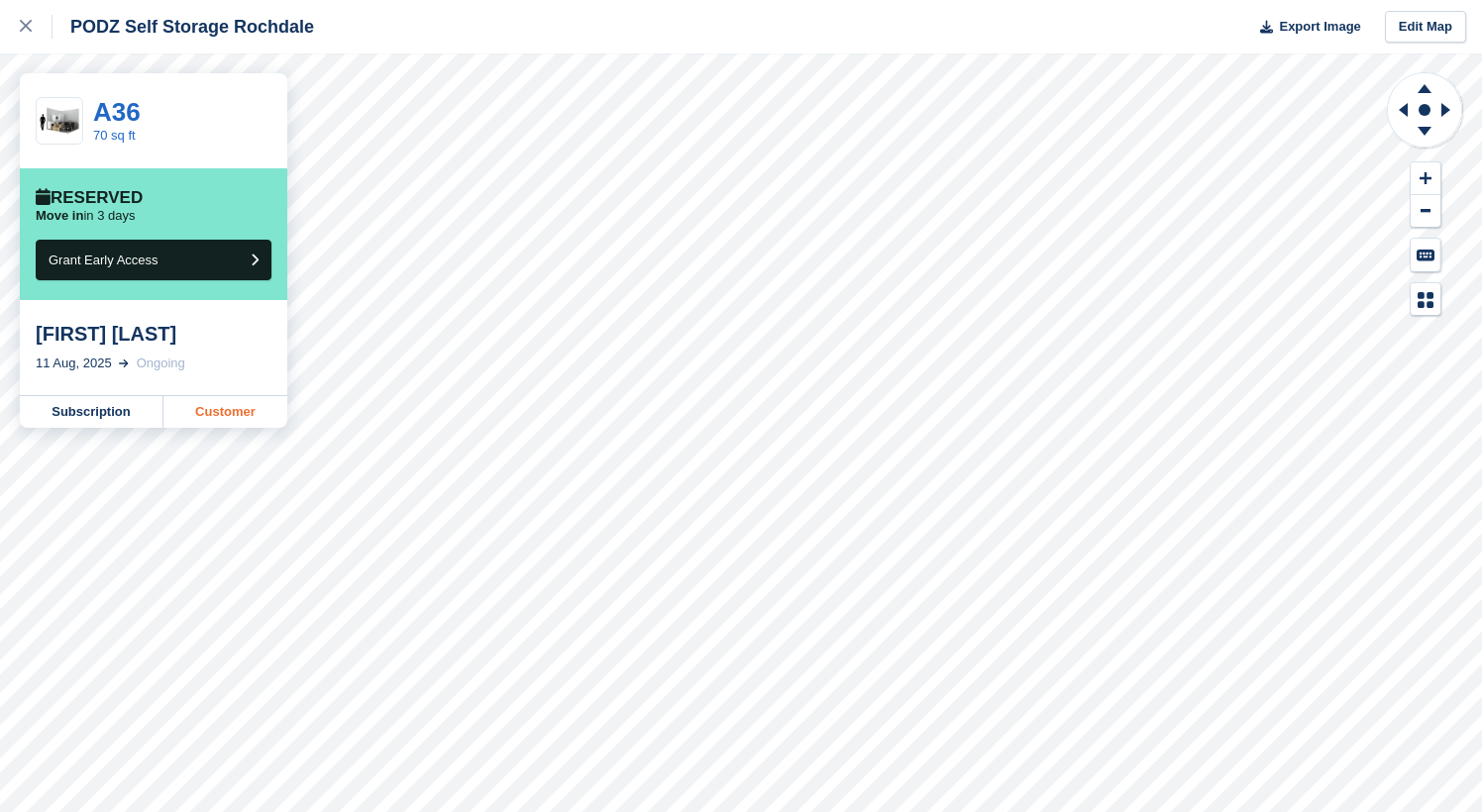 click on "Customer" at bounding box center (225, 412) 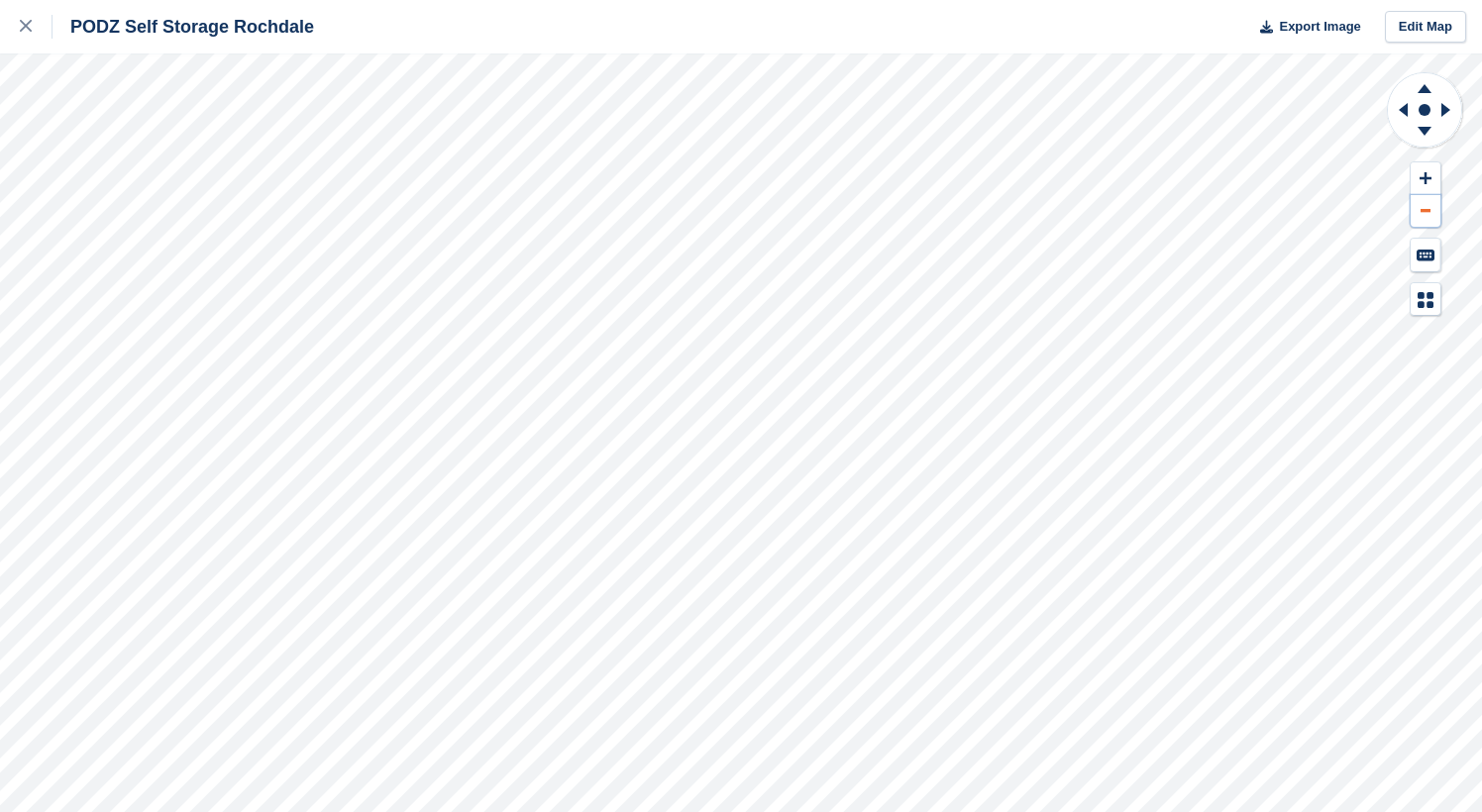 click at bounding box center (1426, 211) 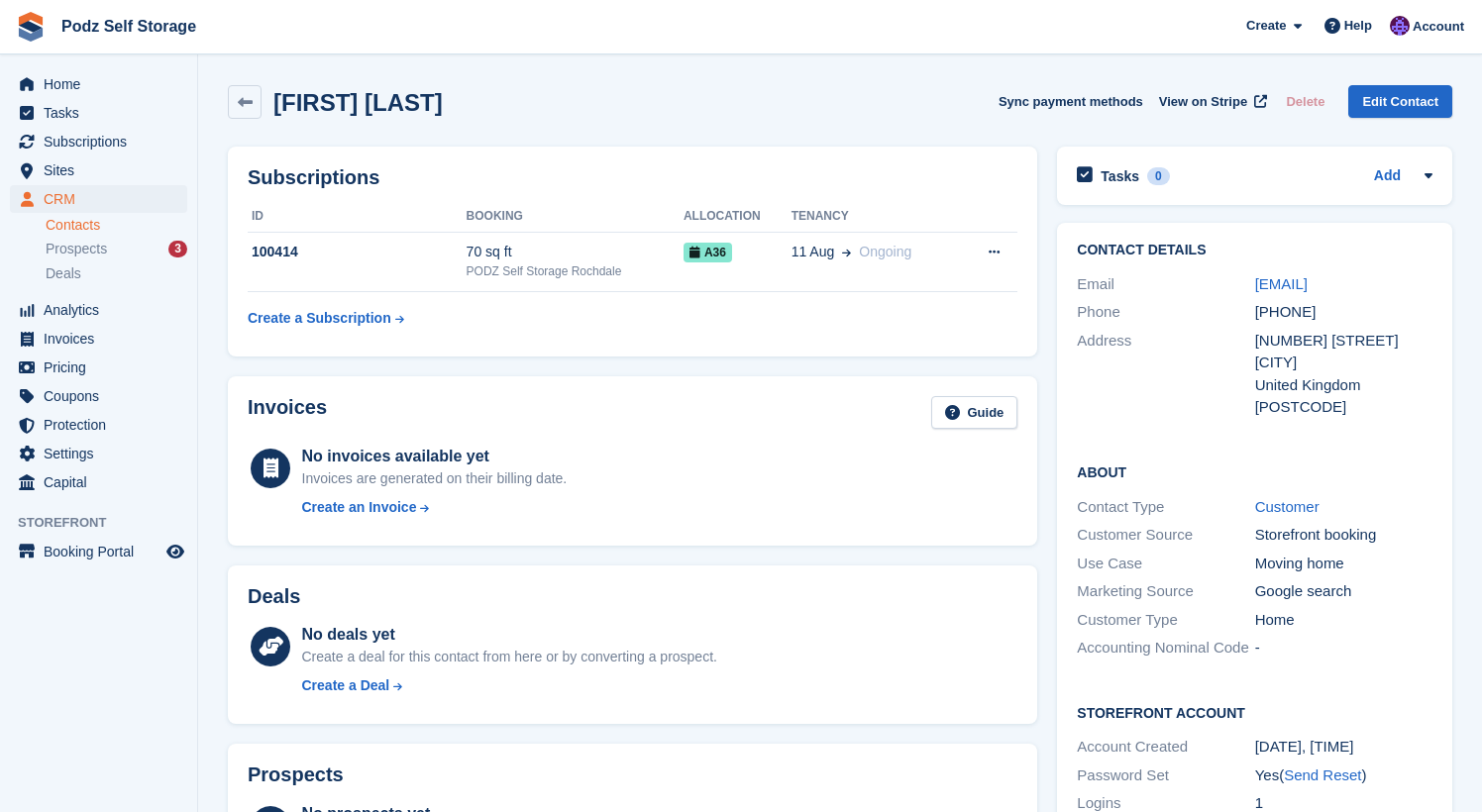 scroll, scrollTop: 0, scrollLeft: 0, axis: both 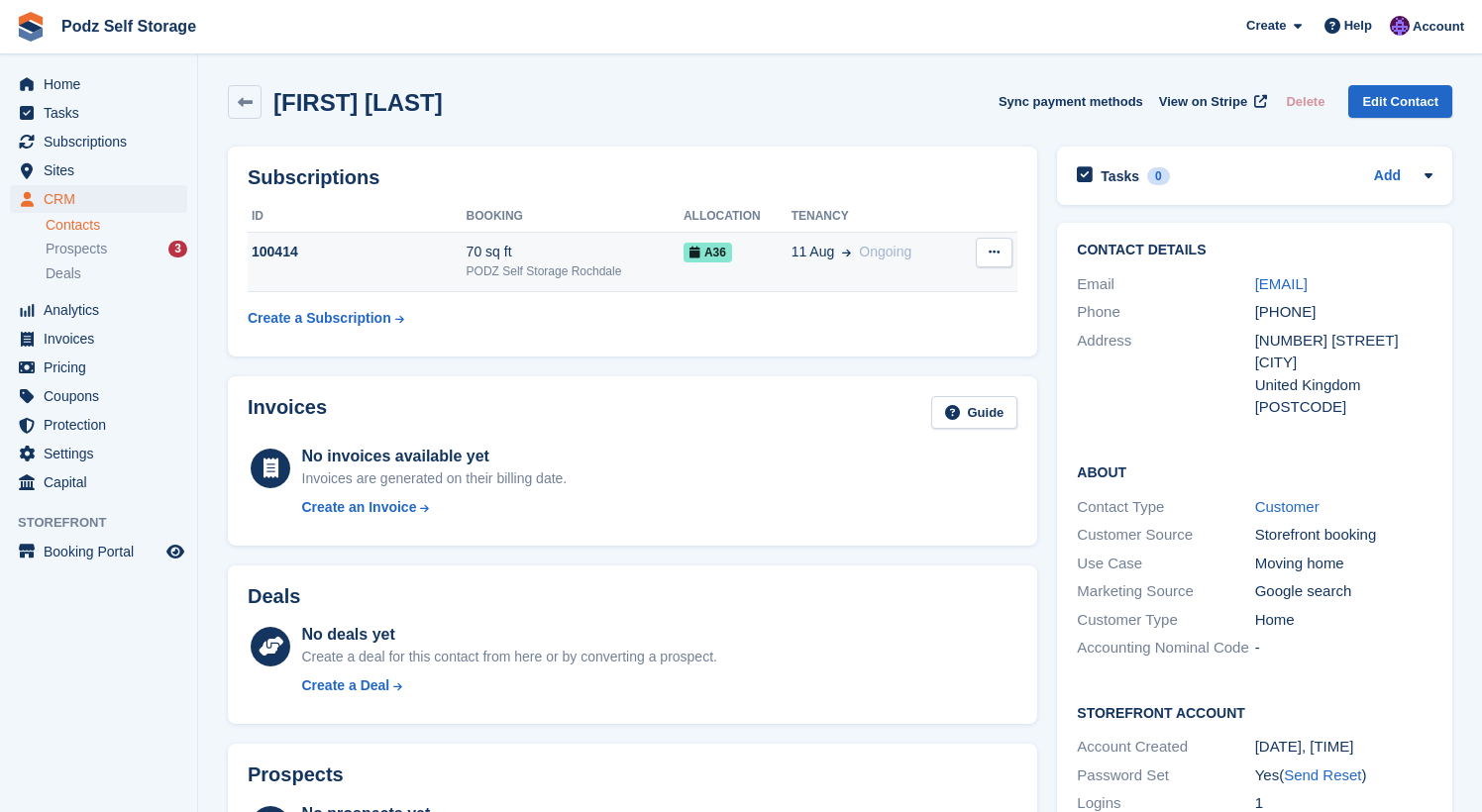click on "100414" at bounding box center [357, 252] 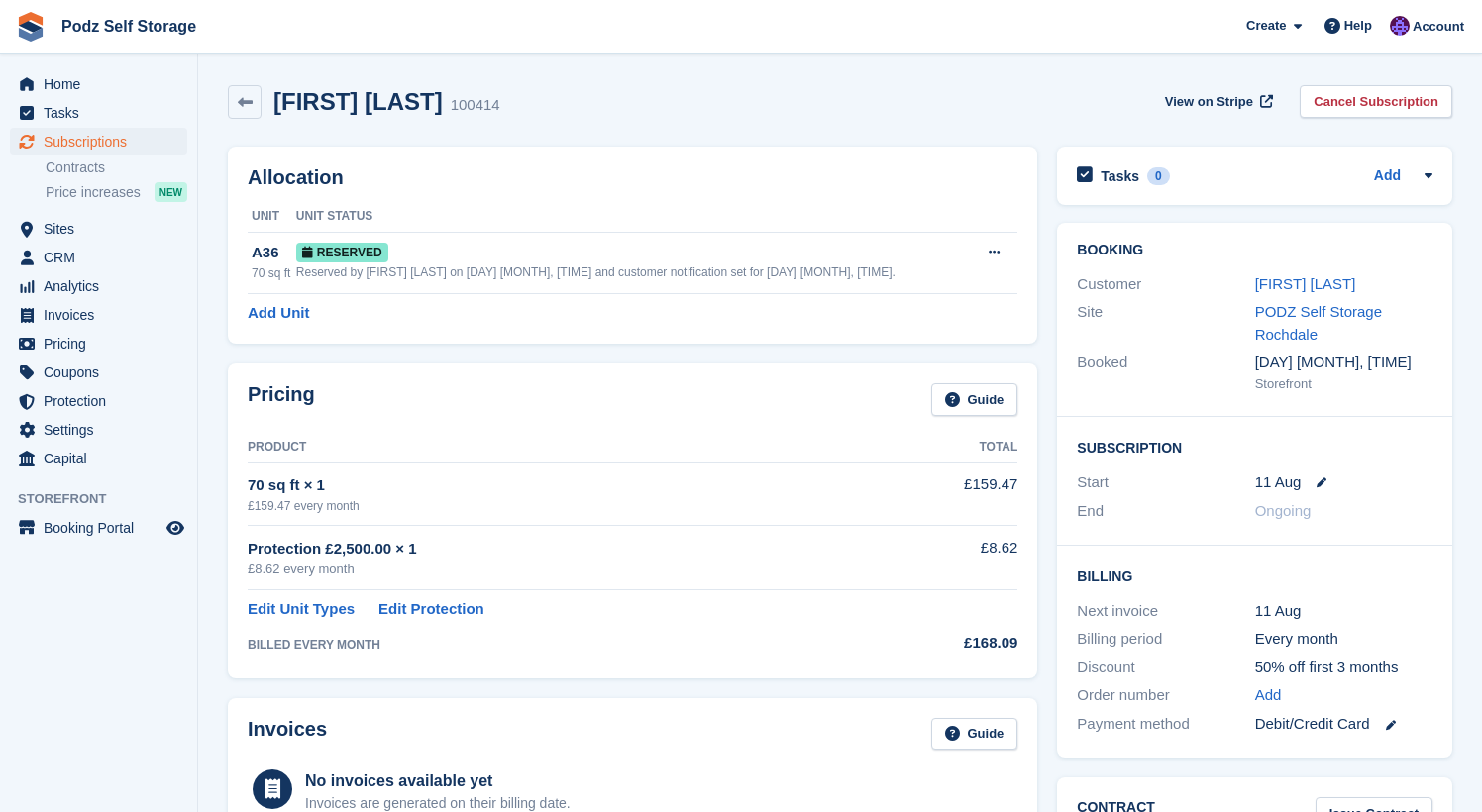 scroll, scrollTop: 0, scrollLeft: 0, axis: both 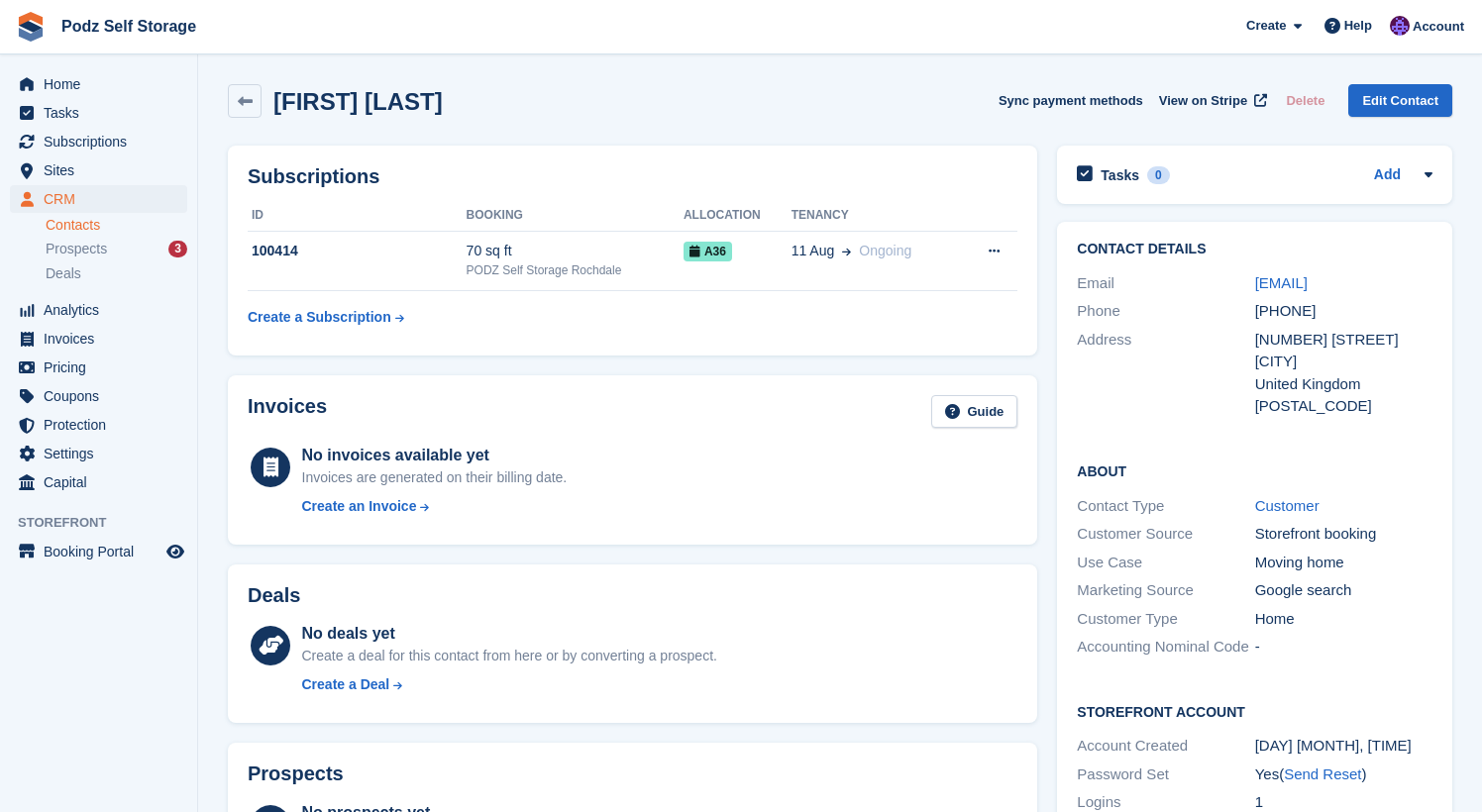 click on "Adam Slodowicz
Sync payment methods
View on Stripe
Delete
Edit Contact
Subscriptions
ID
Booking
Allocation
Tenancy
100414
70 sq ft
PODZ Self Storage Rochdale
A36" at bounding box center (840, 696) 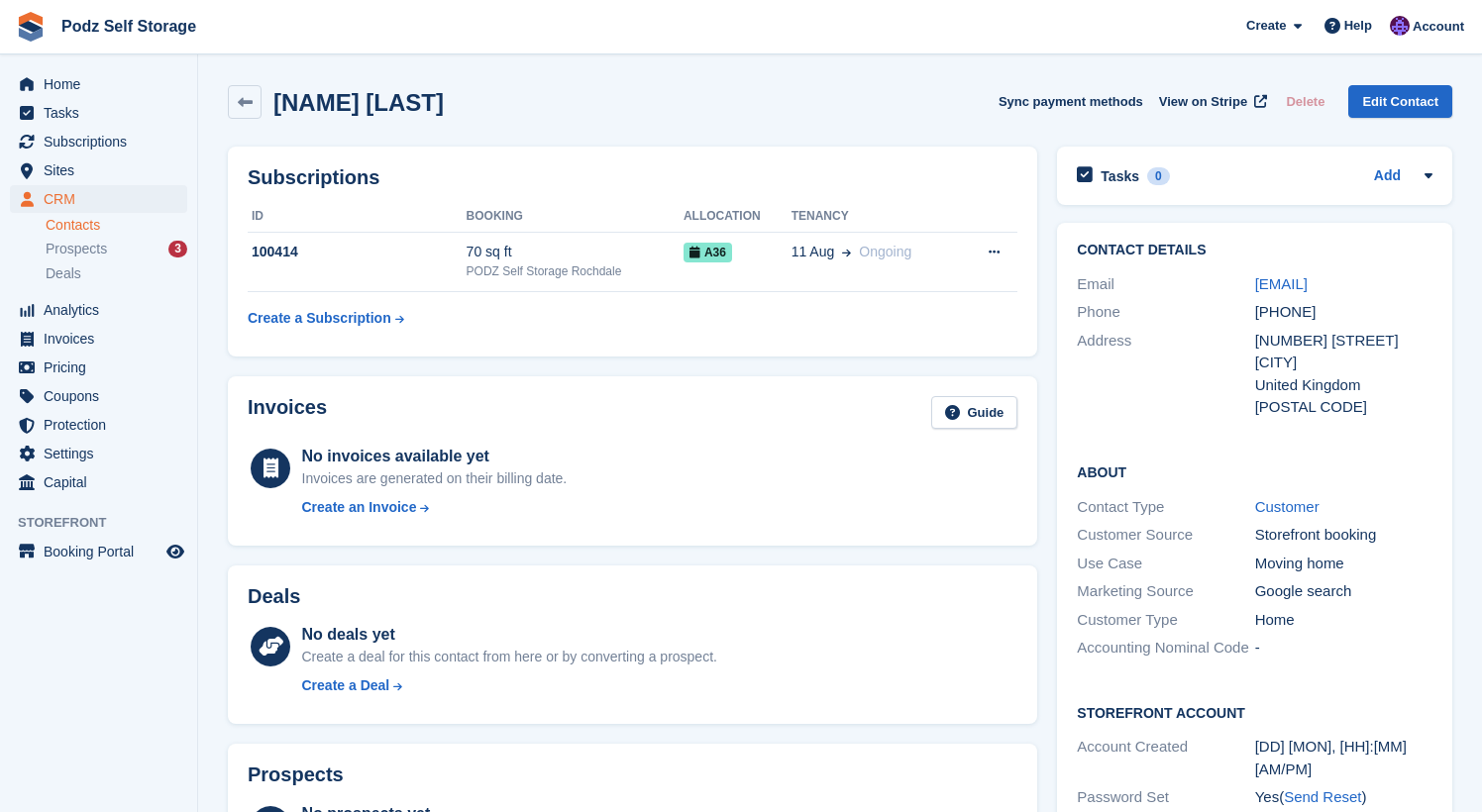 scroll, scrollTop: 0, scrollLeft: 0, axis: both 